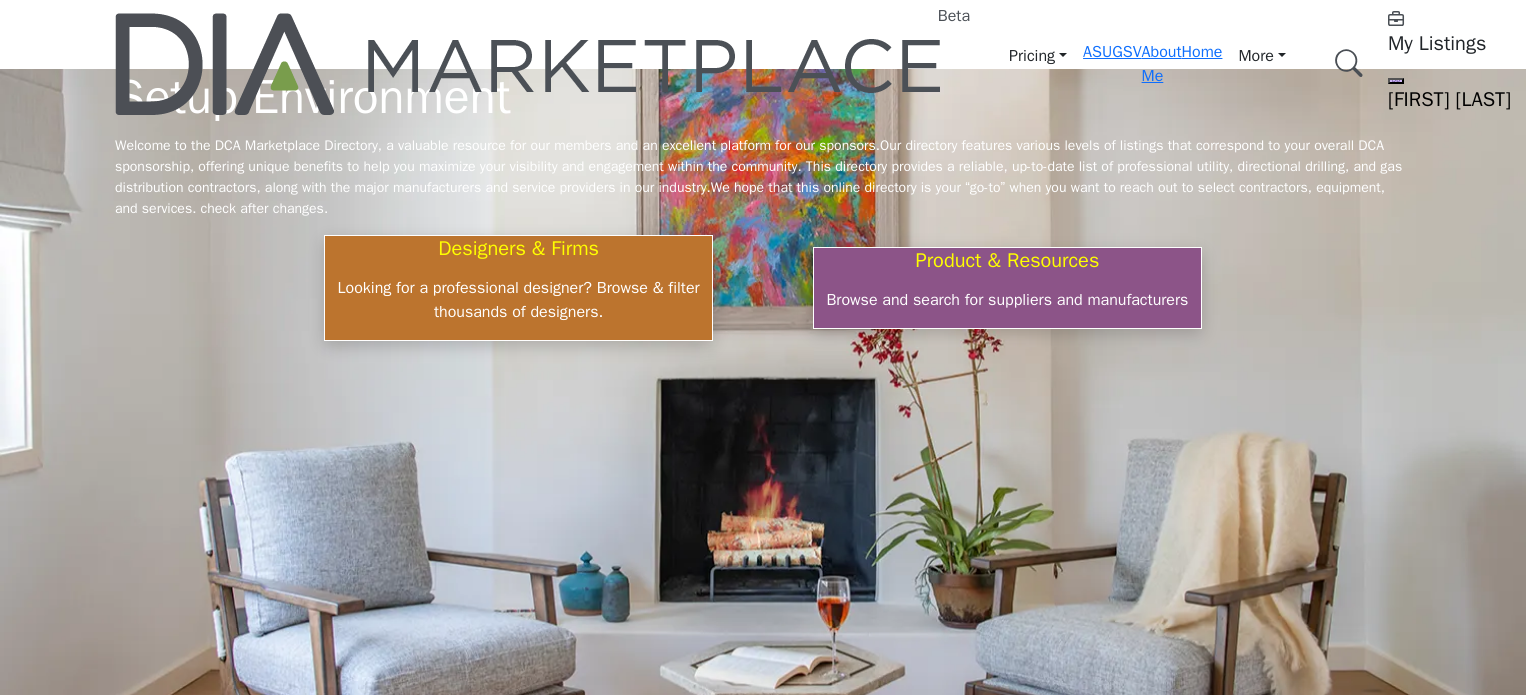 scroll, scrollTop: 0, scrollLeft: 0, axis: both 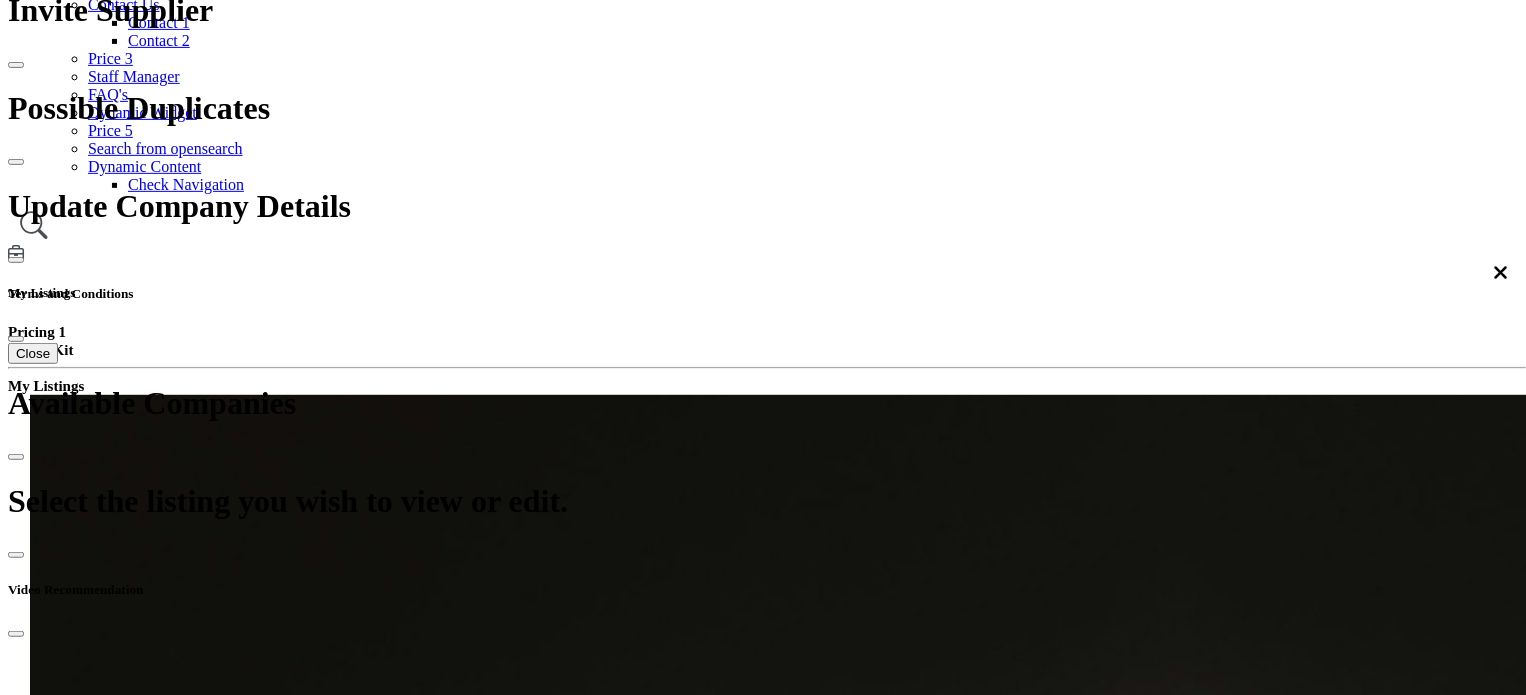 click on "Products" at bounding box center [349, 1554] 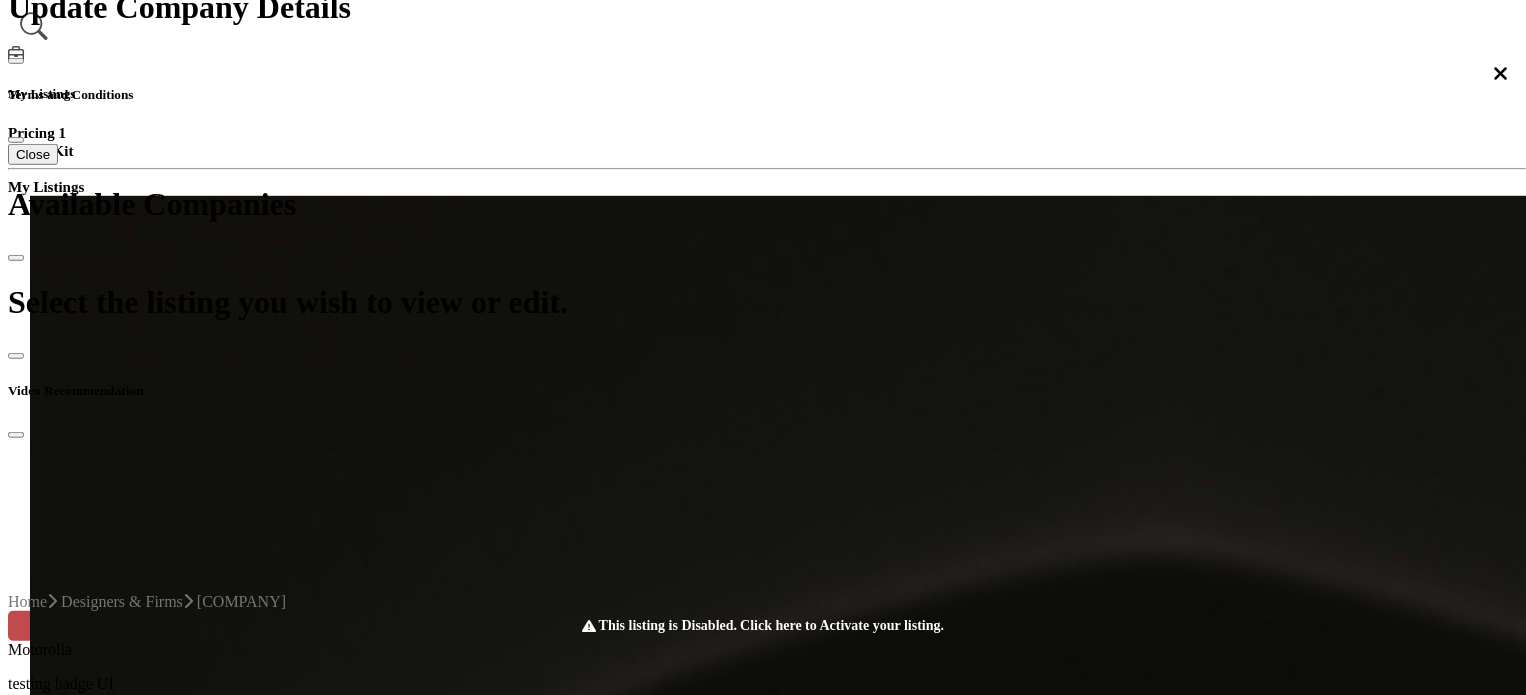 scroll, scrollTop: 600, scrollLeft: 0, axis: vertical 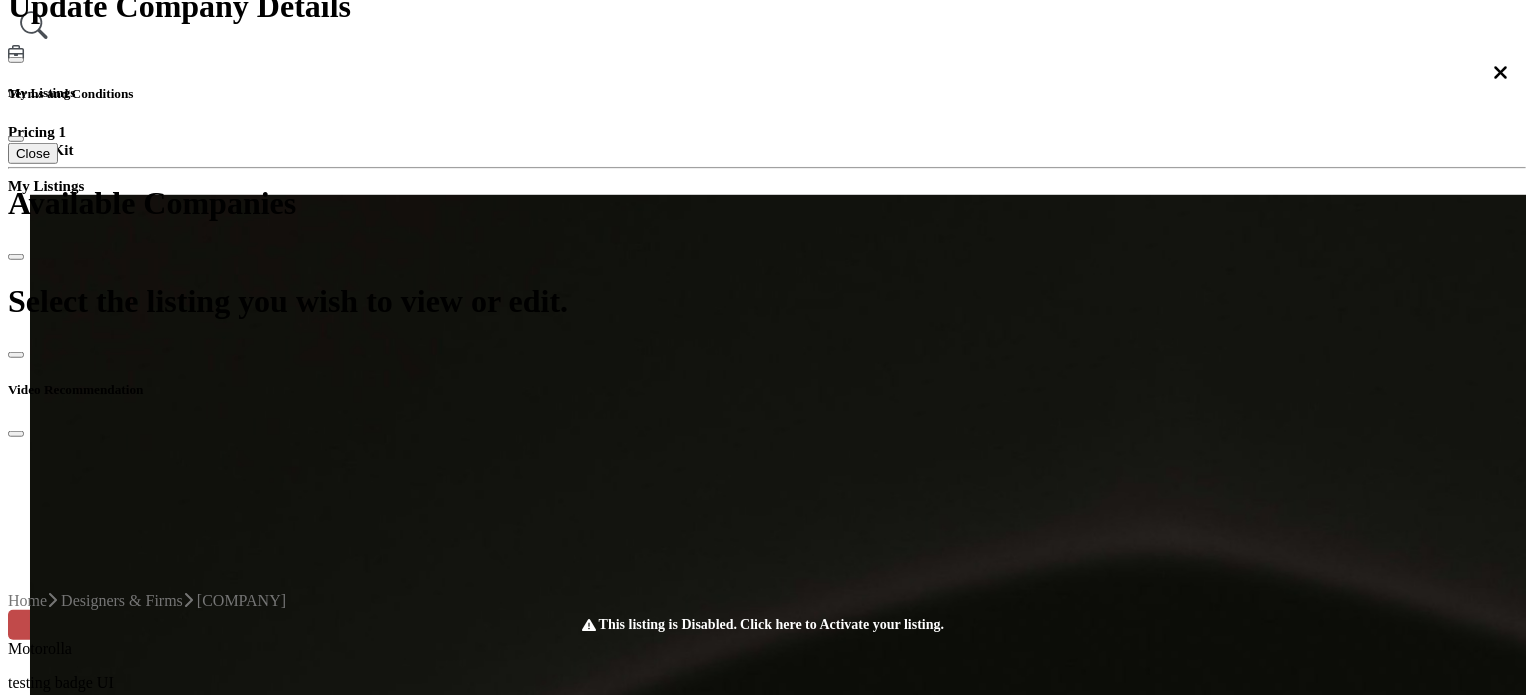 drag, startPoint x: 429, startPoint y: 191, endPoint x: 537, endPoint y: 219, distance: 111.5706 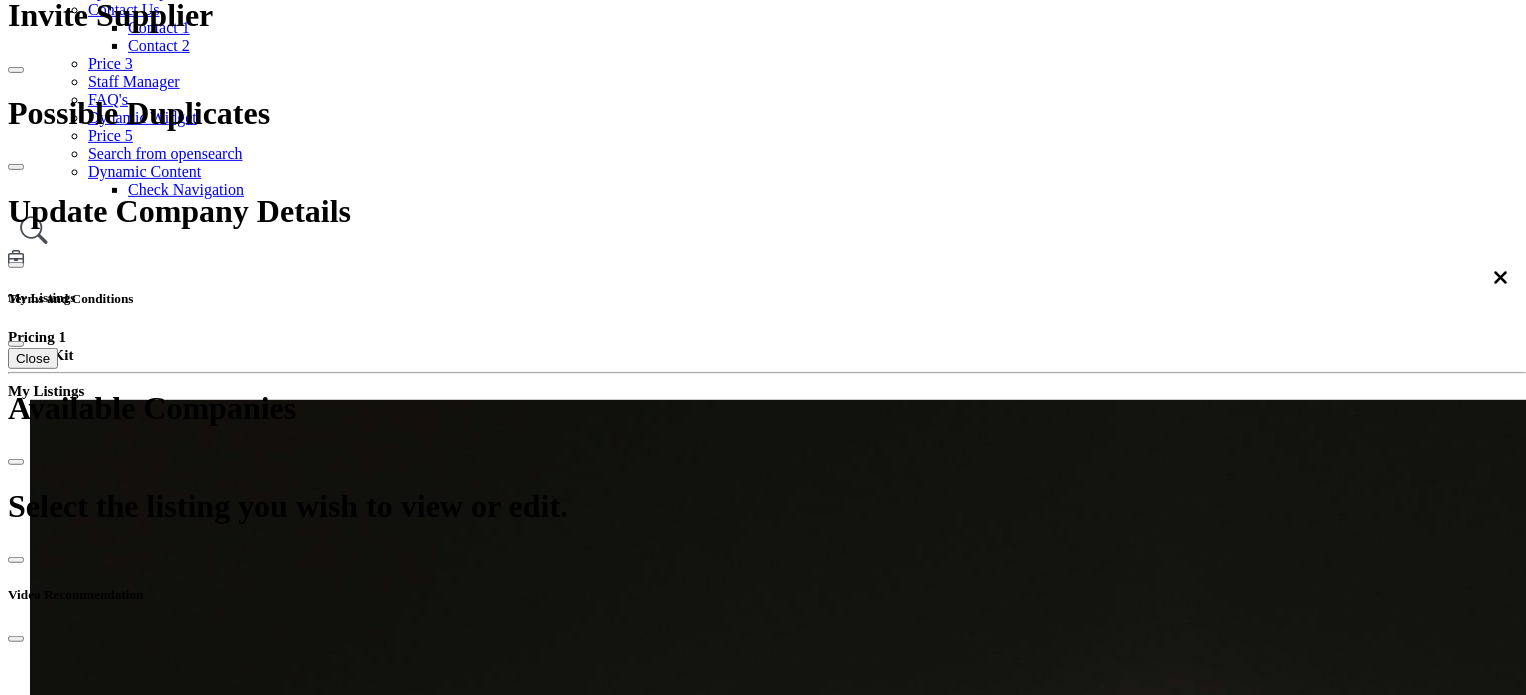 scroll, scrollTop: 400, scrollLeft: 0, axis: vertical 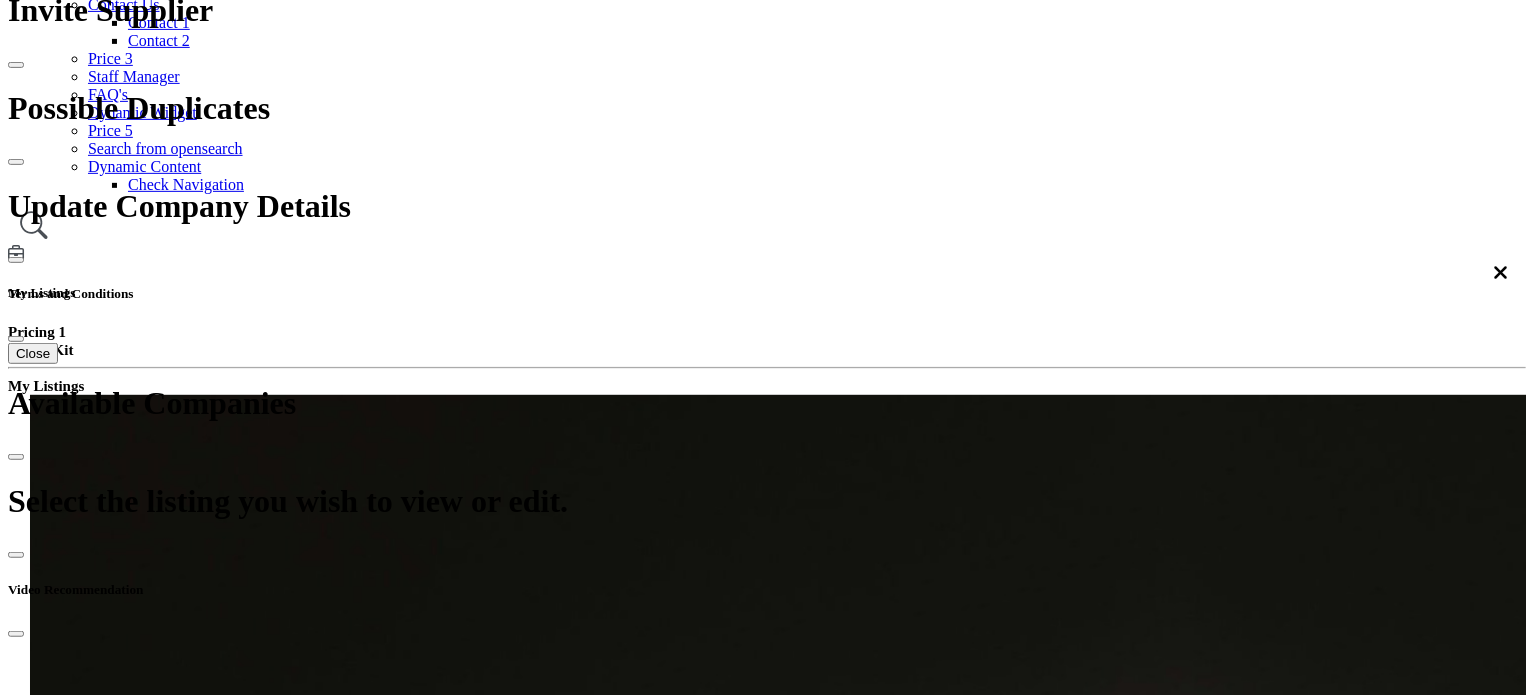 drag, startPoint x: 432, startPoint y: 397, endPoint x: 554, endPoint y: 445, distance: 131.10301 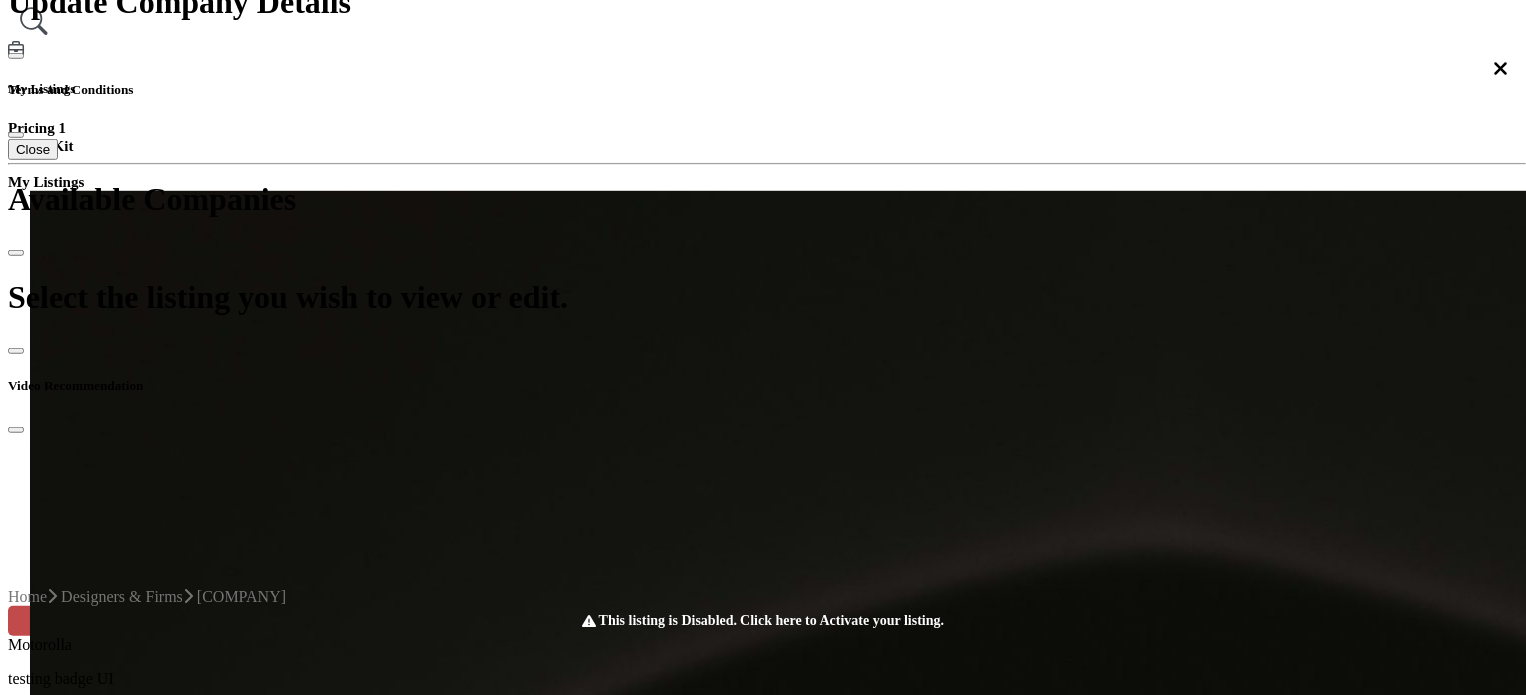 scroll, scrollTop: 700, scrollLeft: 0, axis: vertical 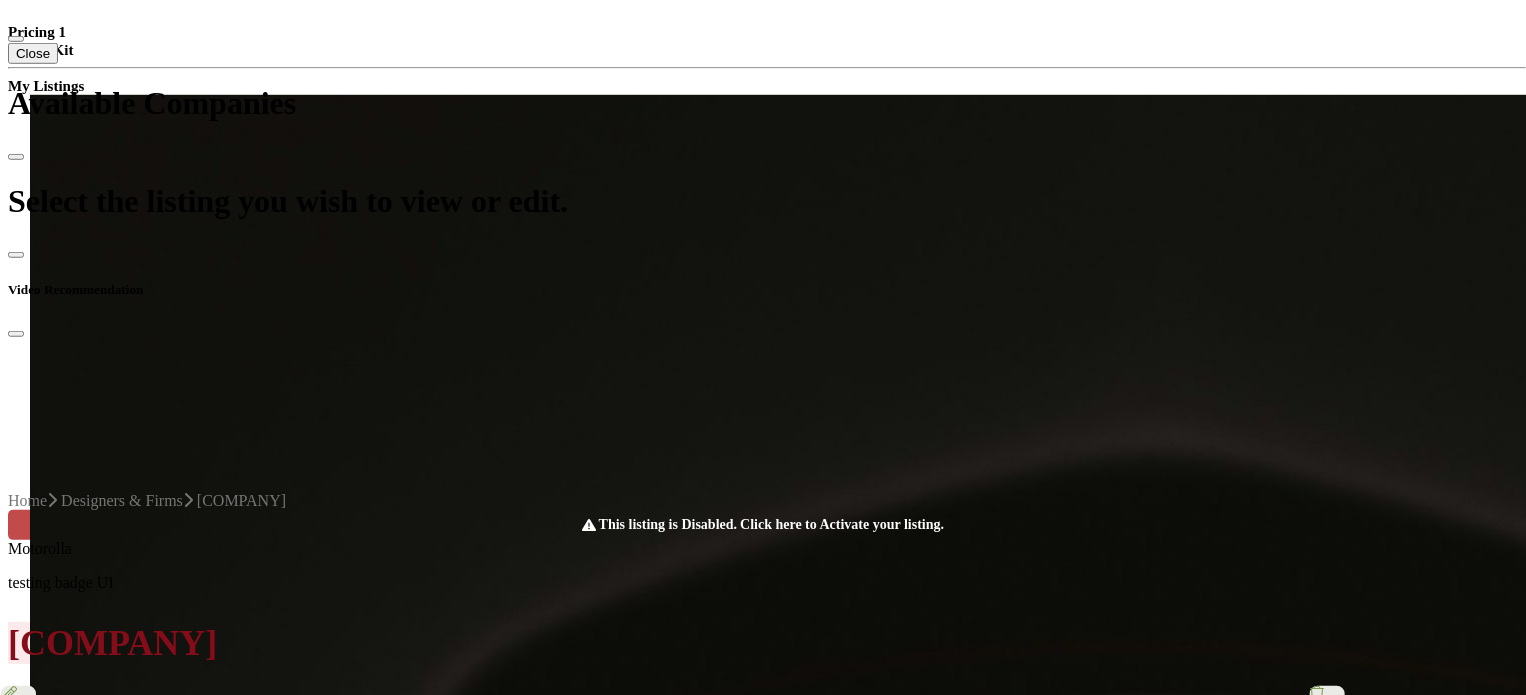click on "**********" at bounding box center (207, 12886) 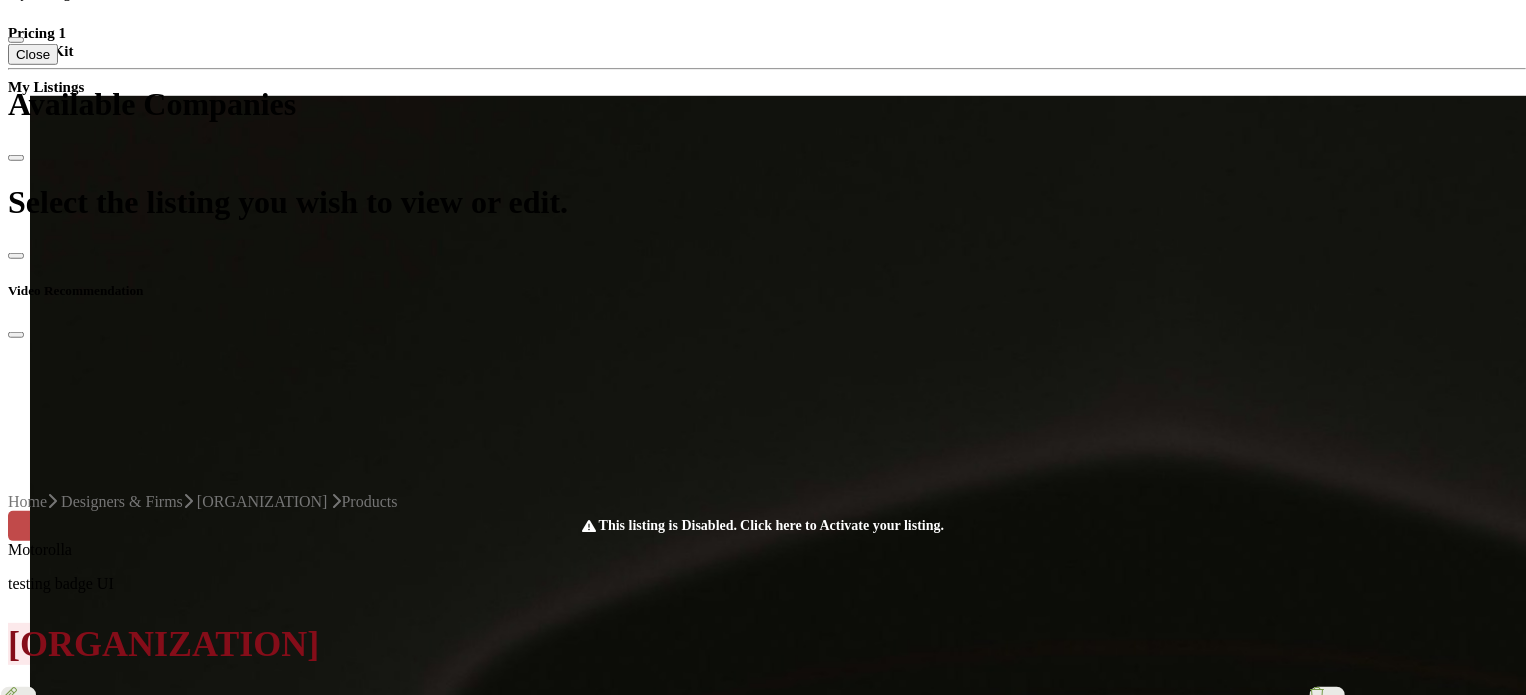 scroll, scrollTop: 700, scrollLeft: 0, axis: vertical 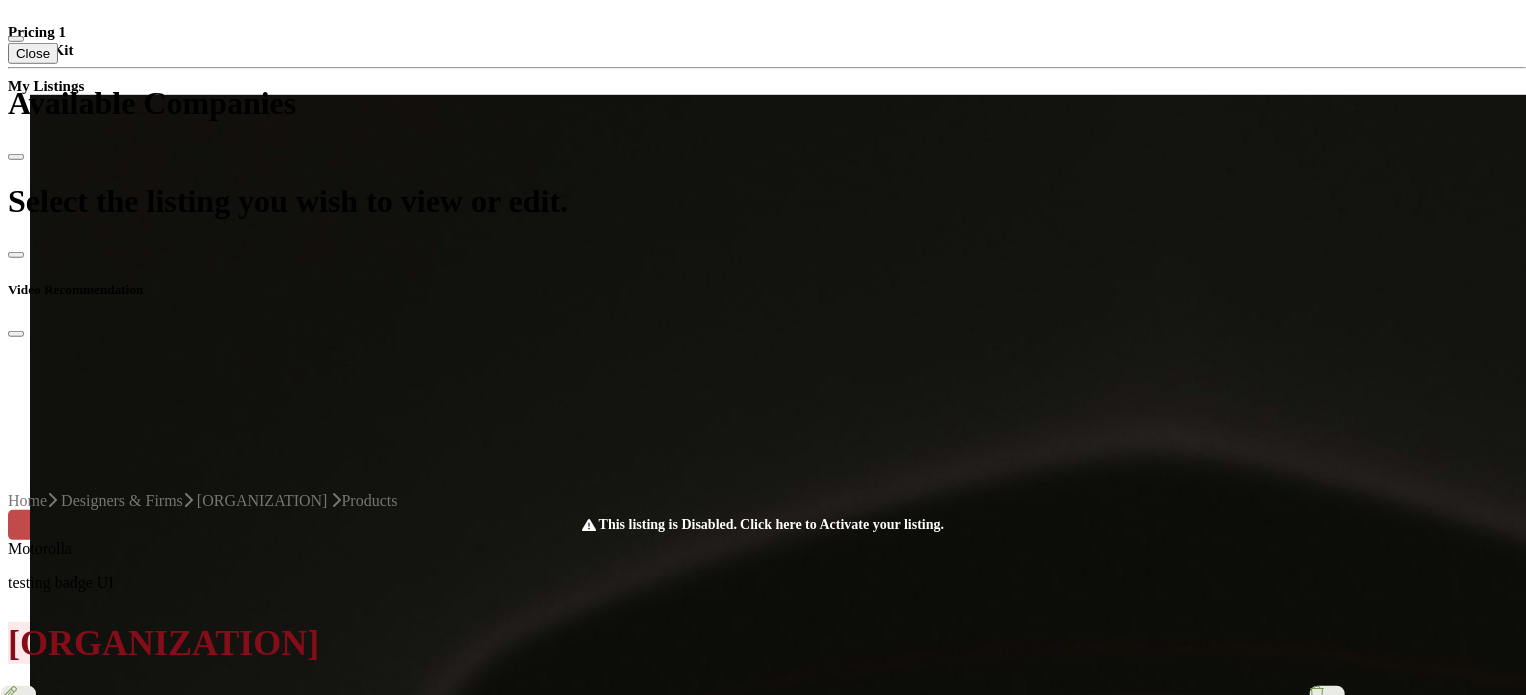drag, startPoint x: 390, startPoint y: 95, endPoint x: 512, endPoint y: 123, distance: 125.17188 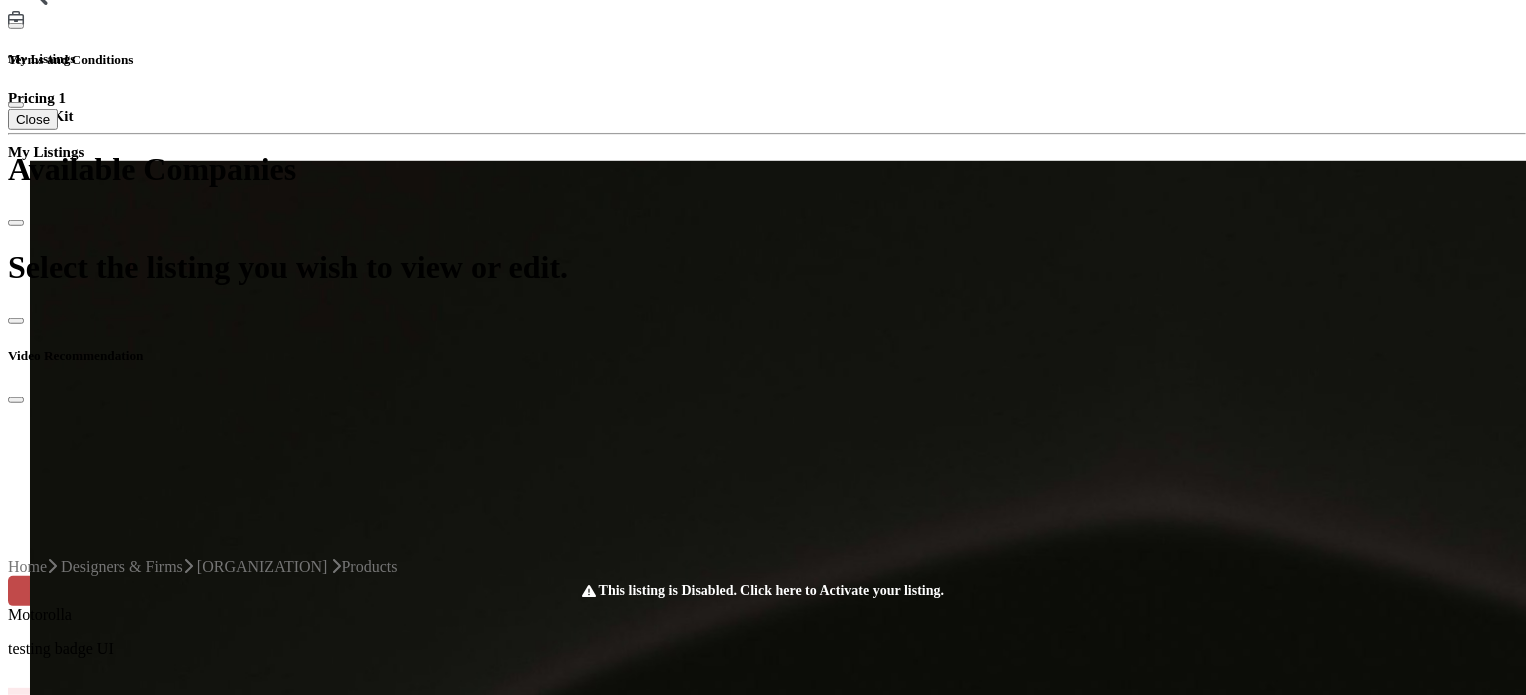 scroll, scrollTop: 600, scrollLeft: 0, axis: vertical 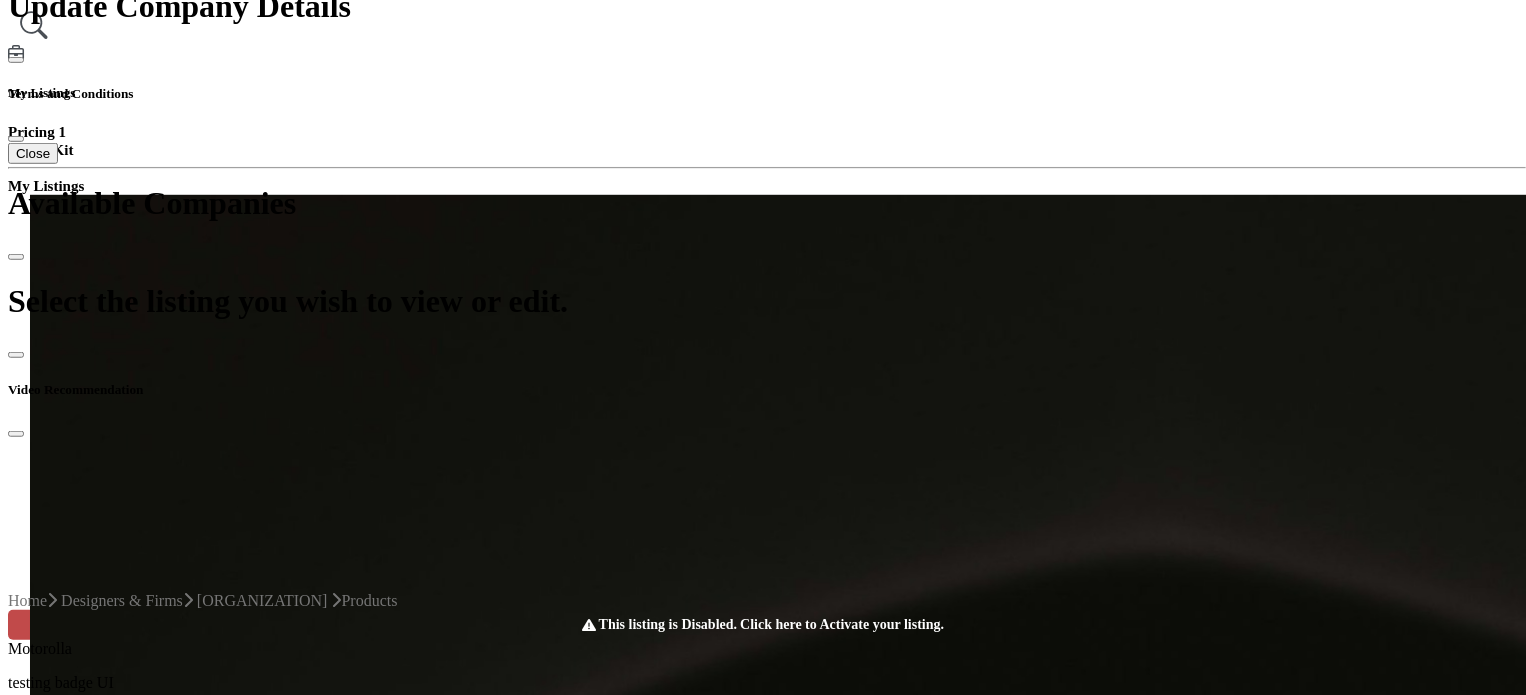 drag, startPoint x: 387, startPoint y: 187, endPoint x: 516, endPoint y: 223, distance: 133.9291 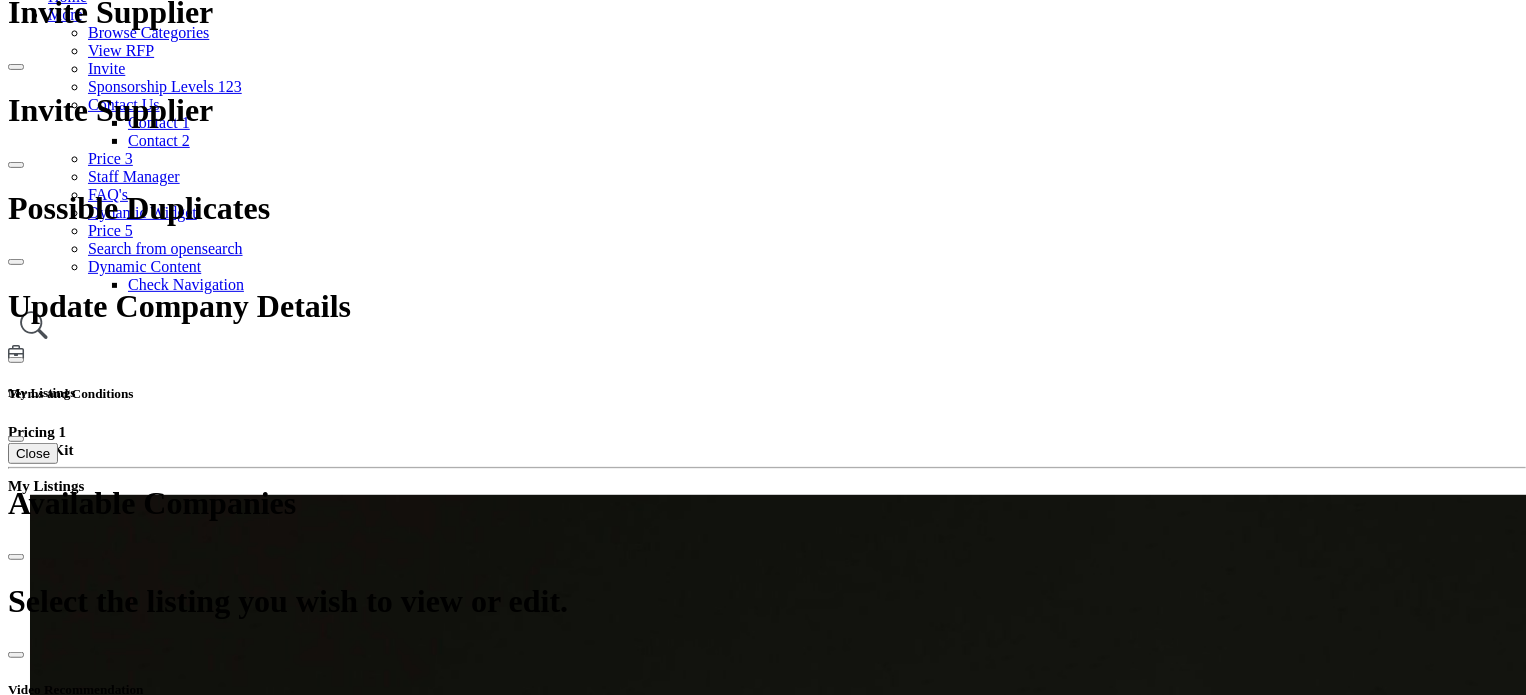scroll, scrollTop: 400, scrollLeft: 0, axis: vertical 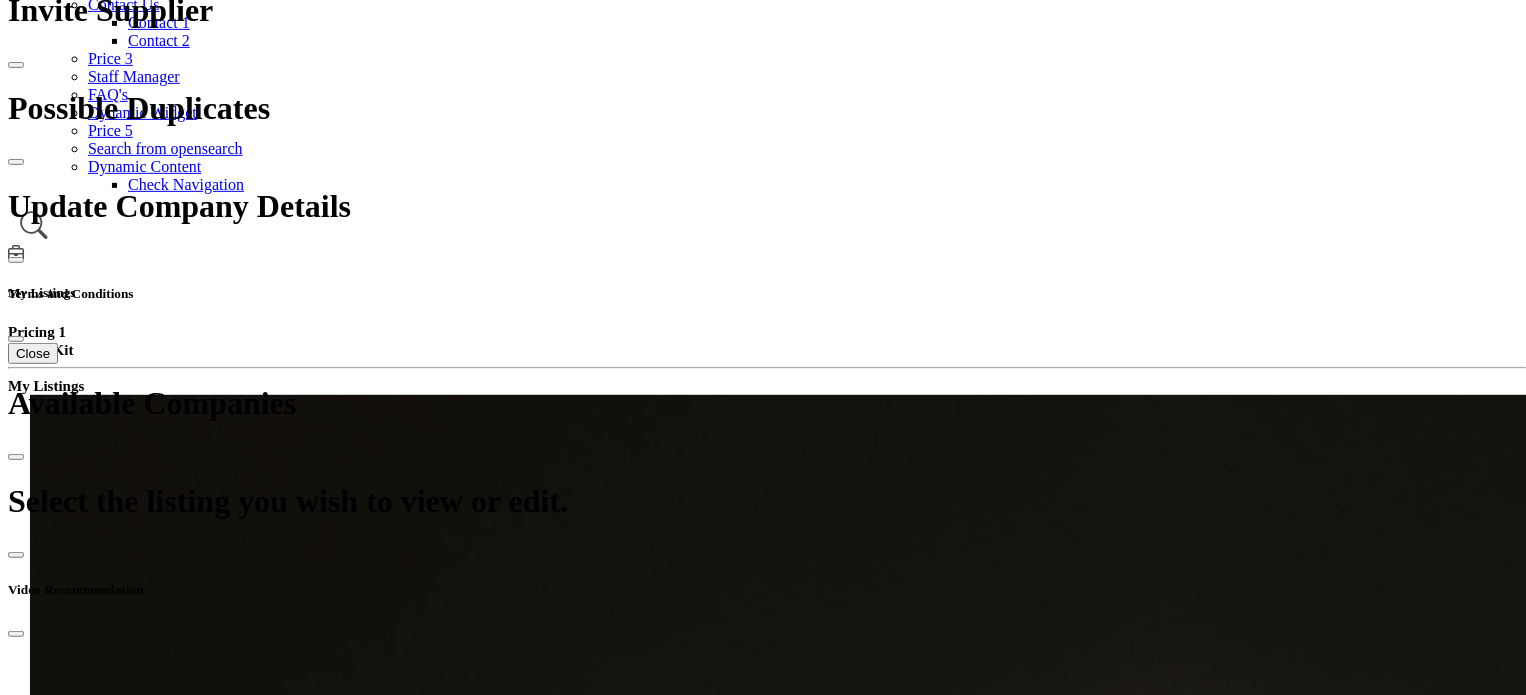 click on "0 Recommendation" at bounding box center (1455, 11970) 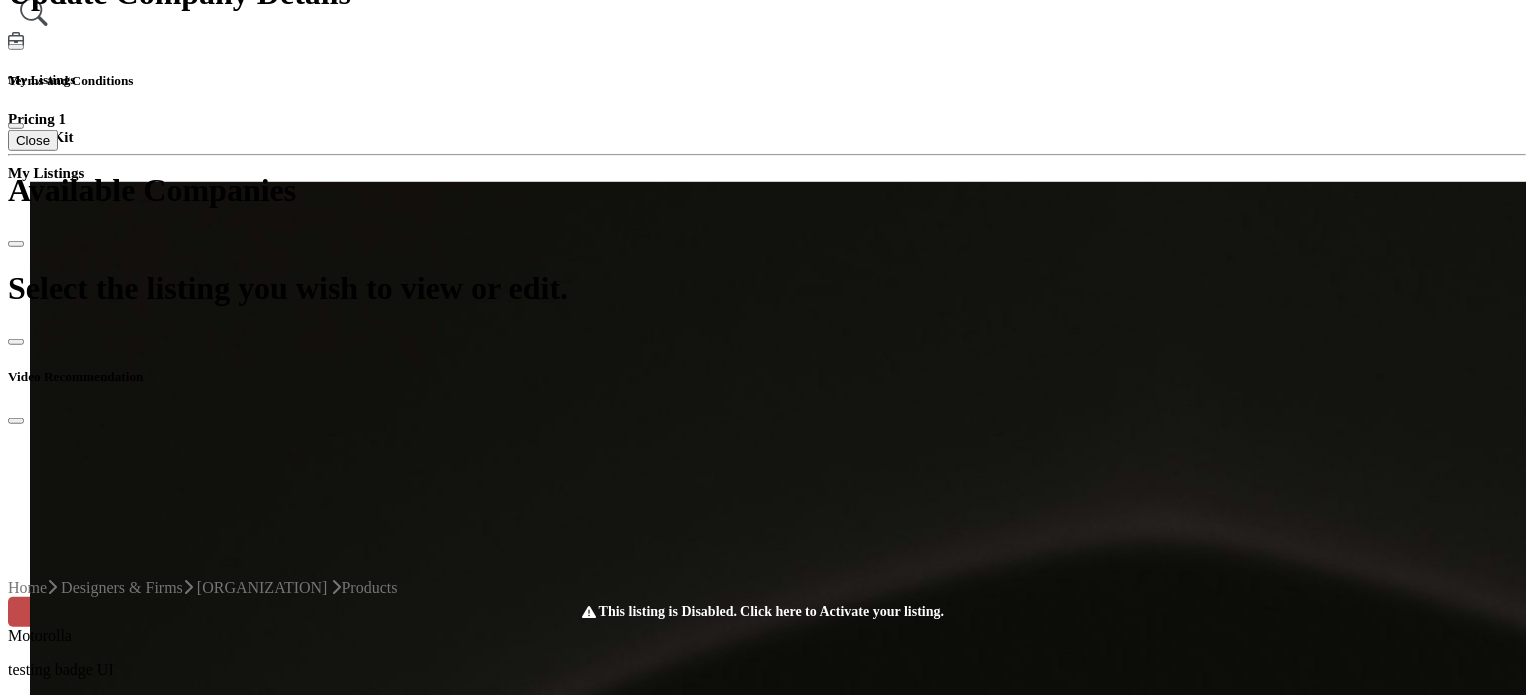 scroll, scrollTop: 700, scrollLeft: 0, axis: vertical 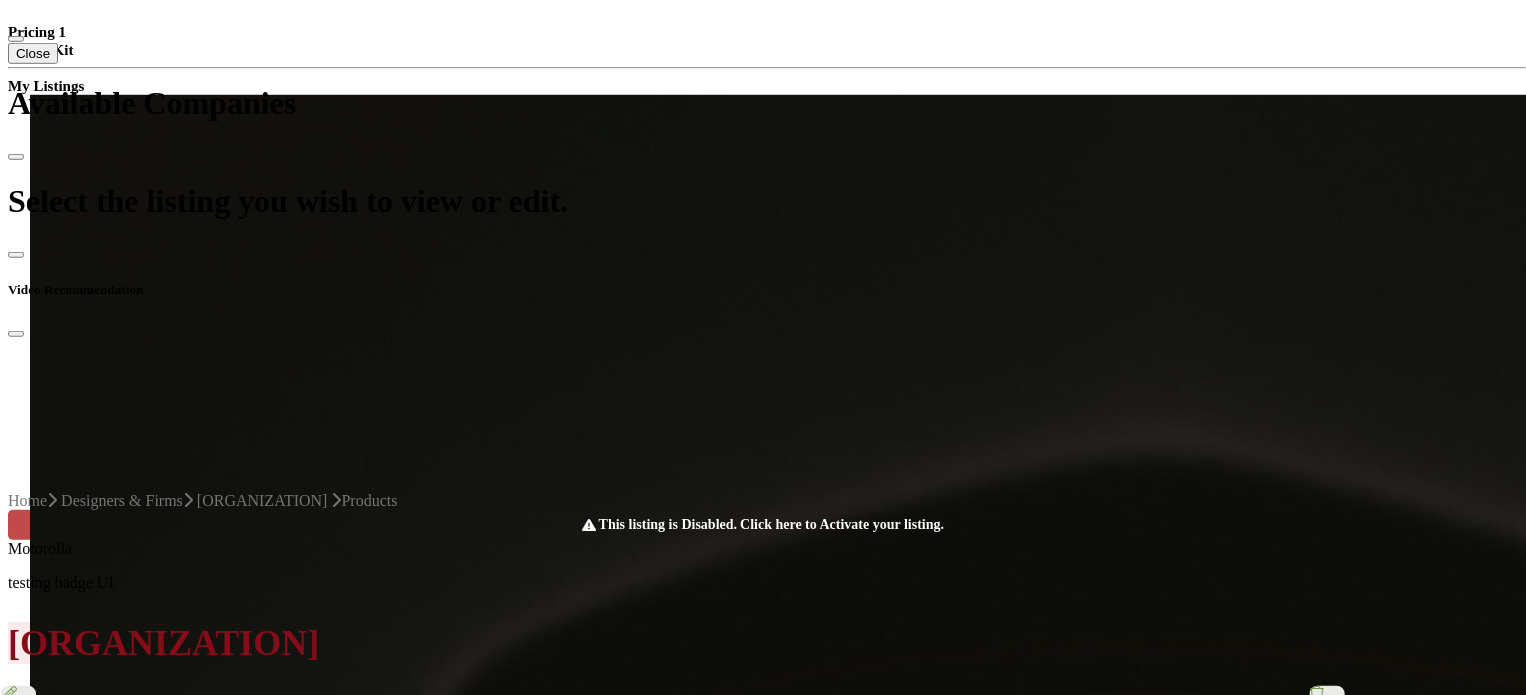 click on "**********" at bounding box center [187, 11810] 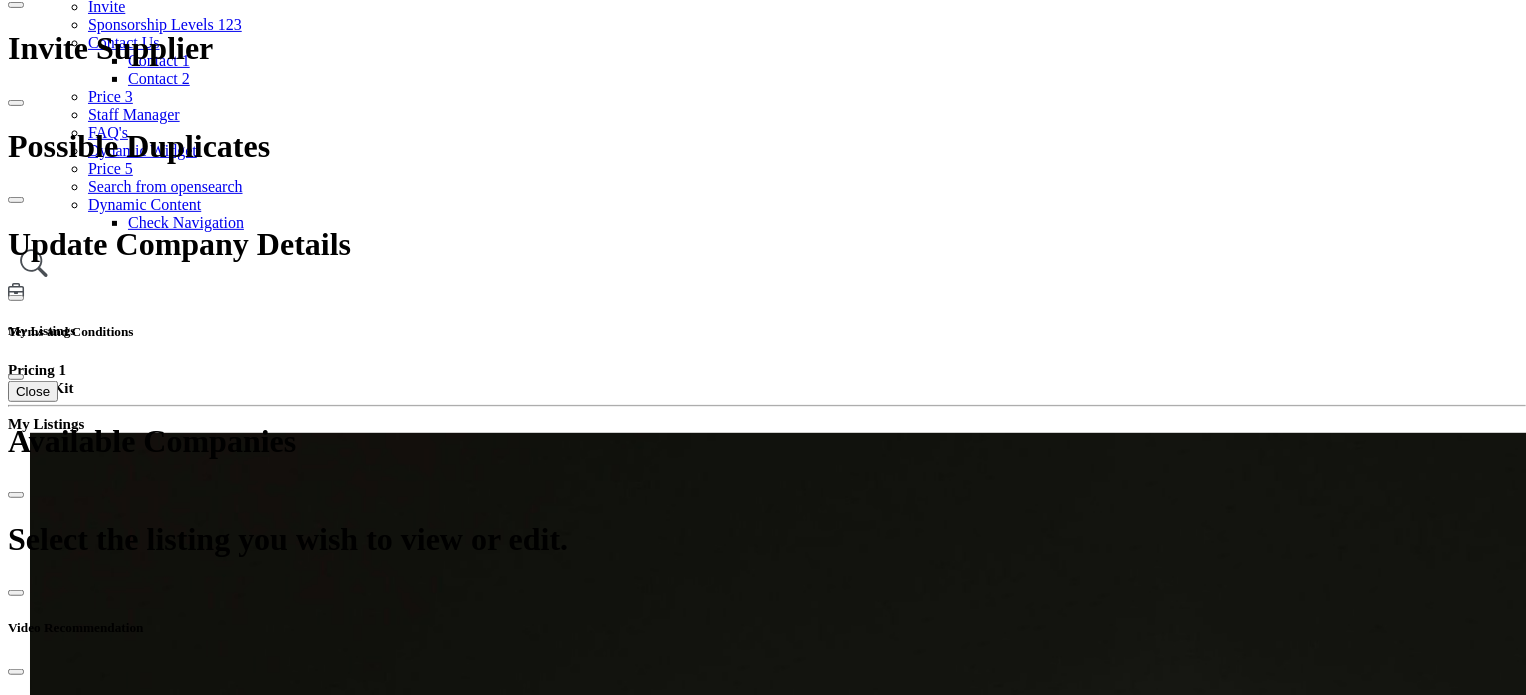 scroll, scrollTop: 400, scrollLeft: 0, axis: vertical 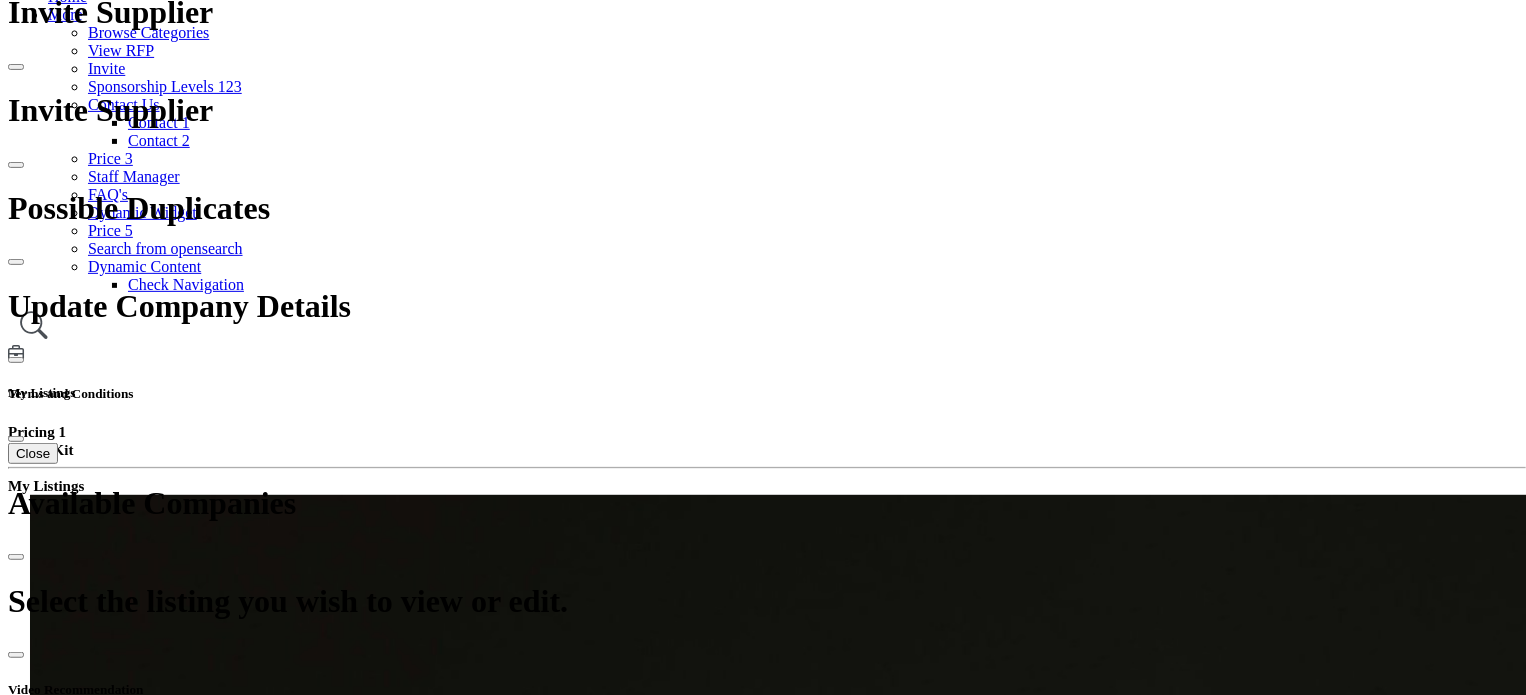 click on "Products" at bounding box center [349, 1540] 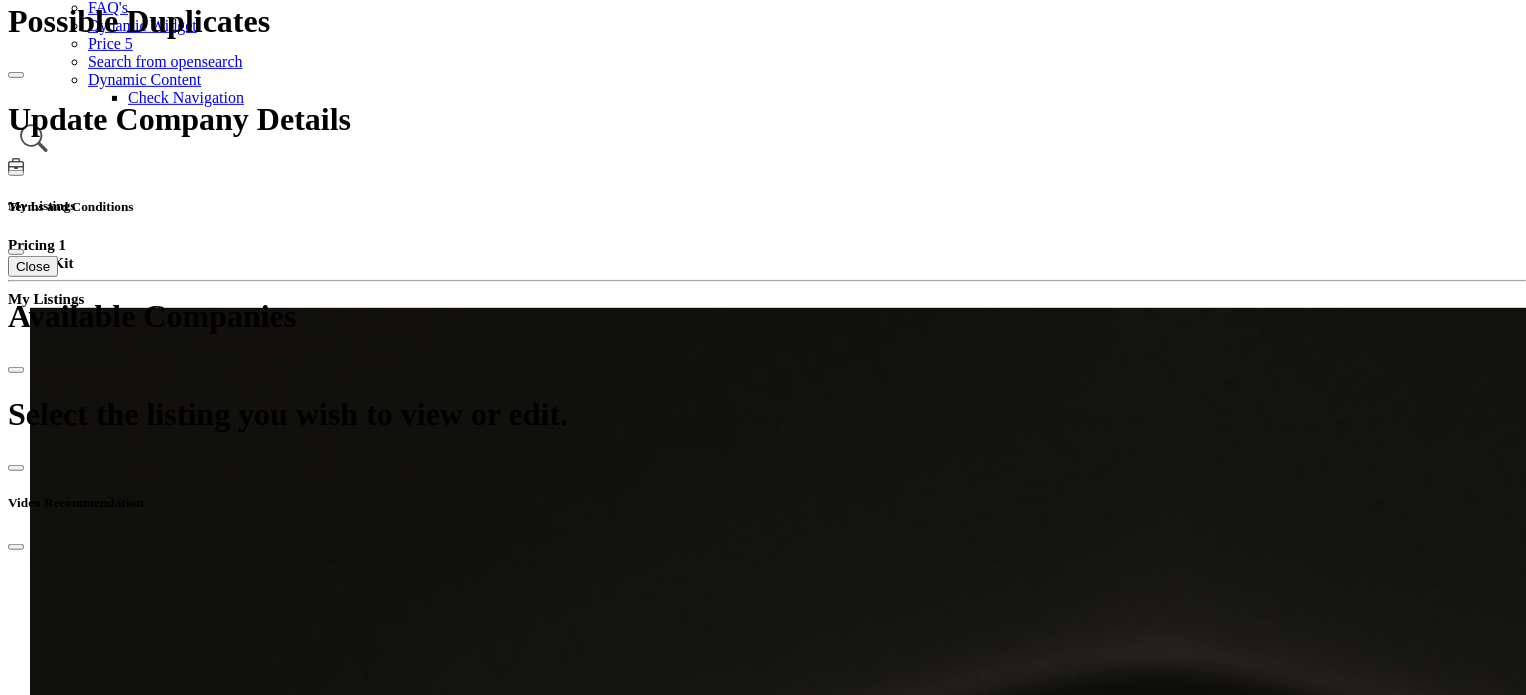scroll, scrollTop: 700, scrollLeft: 0, axis: vertical 